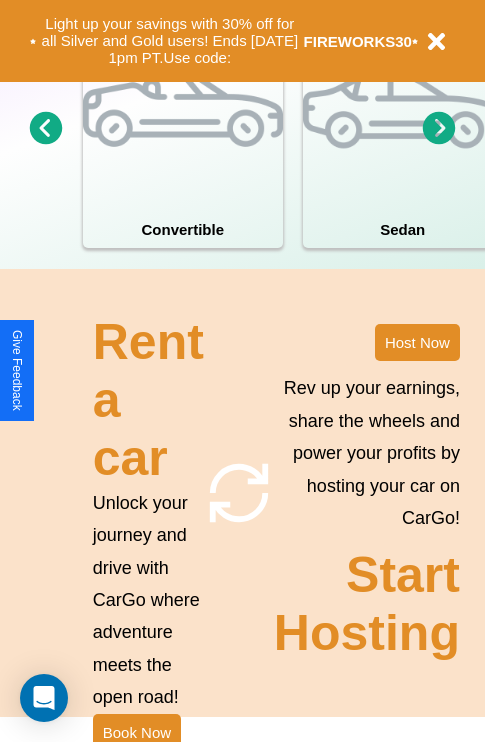scroll, scrollTop: 1558, scrollLeft: 0, axis: vertical 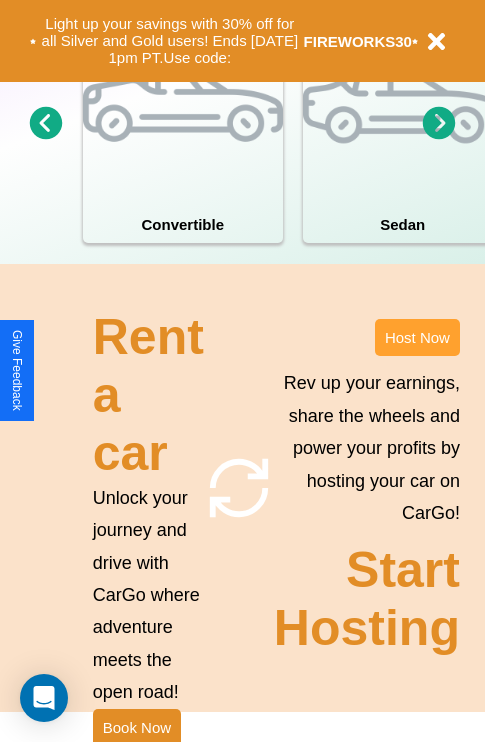 click on "Host Now" at bounding box center (417, 337) 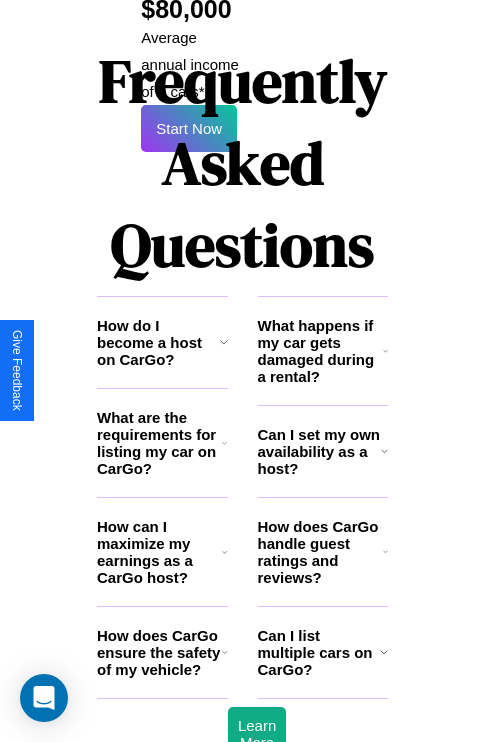 scroll, scrollTop: 3255, scrollLeft: 0, axis: vertical 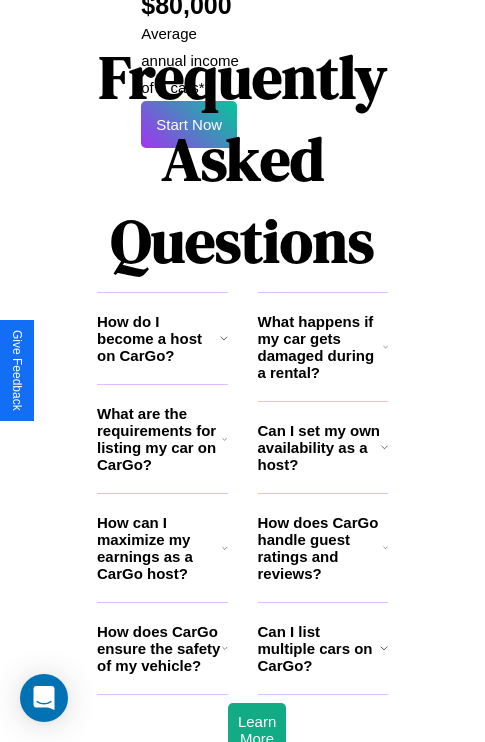 click 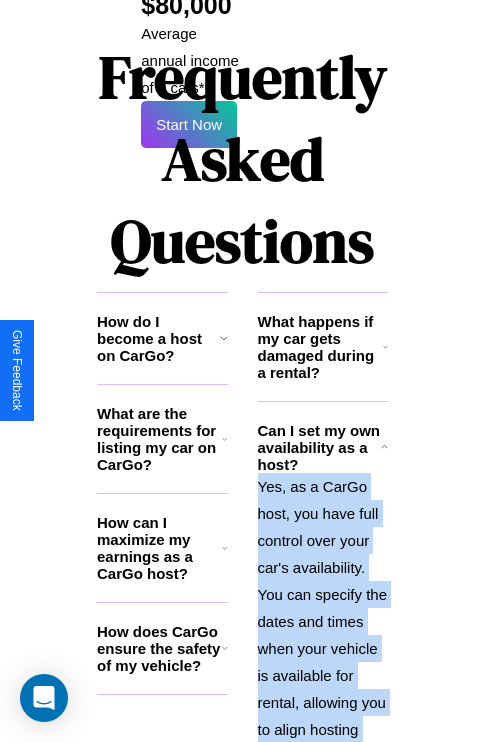 scroll, scrollTop: 3409, scrollLeft: 0, axis: vertical 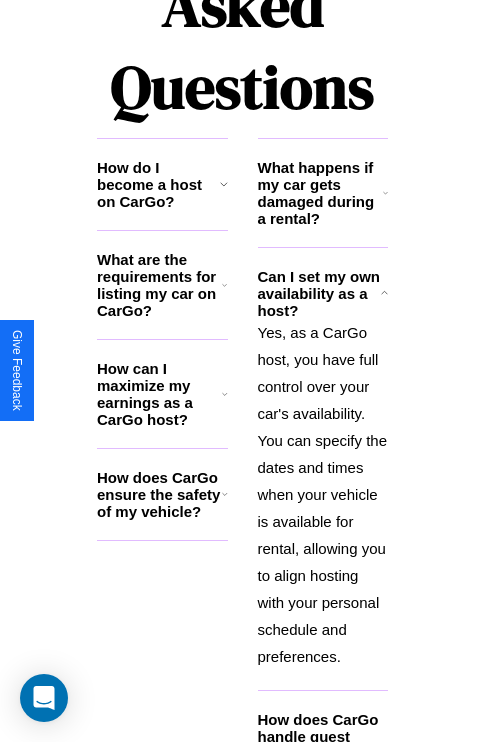 click on "How does CarGo handle guest ratings and reviews?" at bounding box center [320, 745] 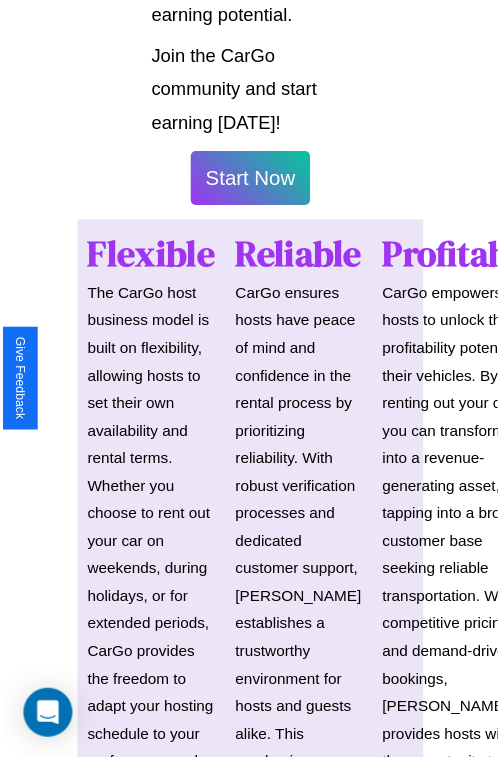 scroll, scrollTop: 1417, scrollLeft: 0, axis: vertical 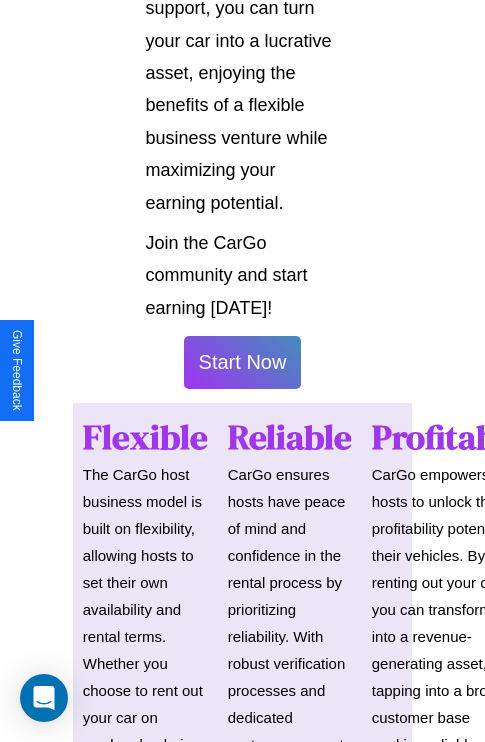 click on "Start Now" at bounding box center [243, 362] 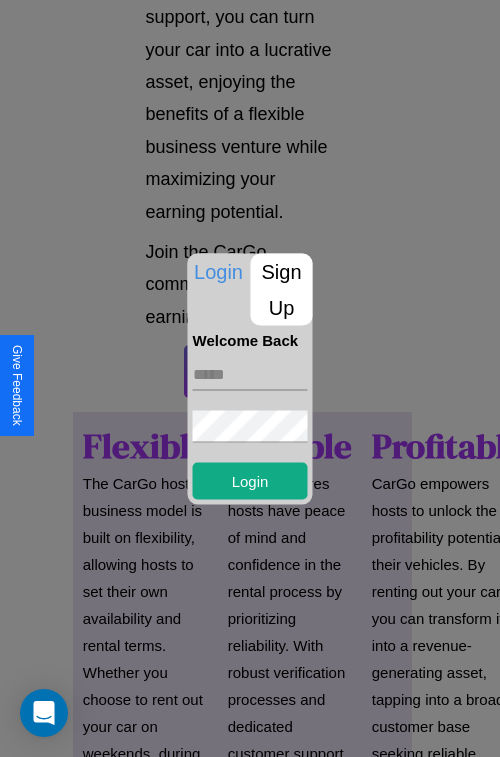 click on "Sign Up" at bounding box center [282, 289] 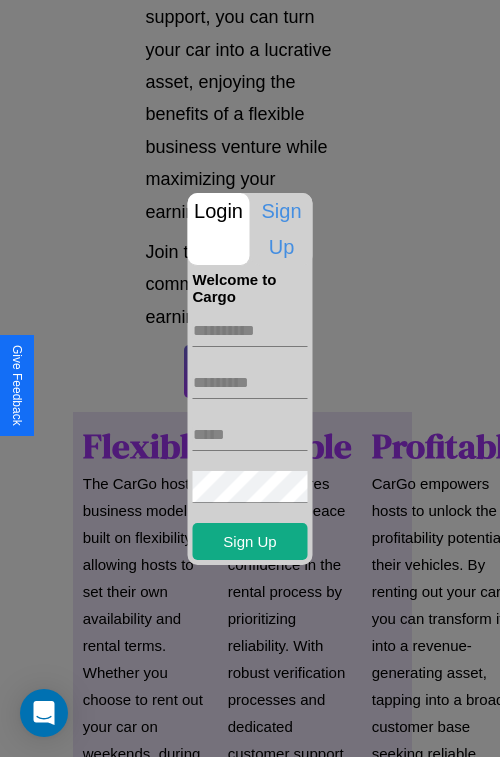click at bounding box center (250, 331) 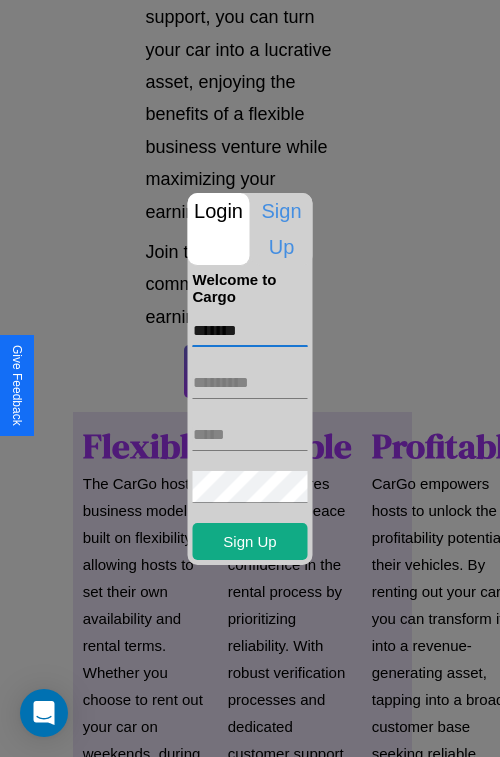 type on "*******" 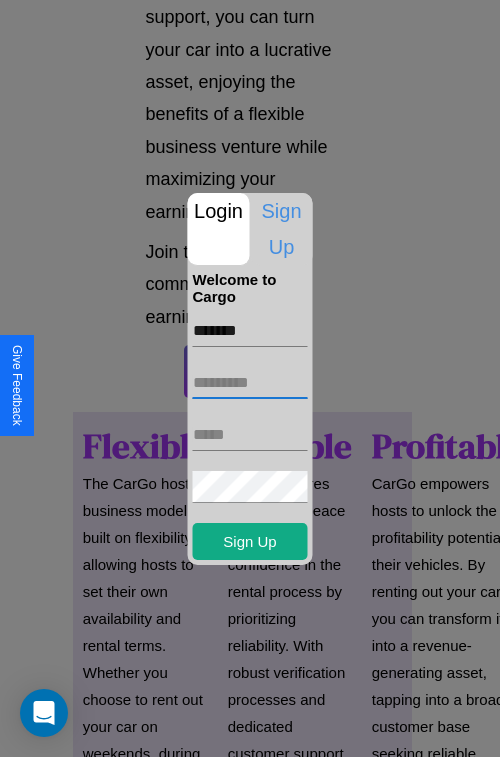 click at bounding box center [250, 383] 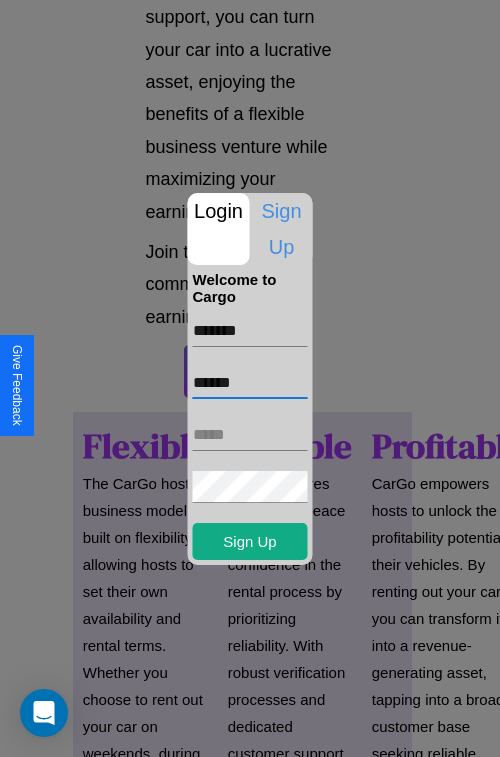type on "******" 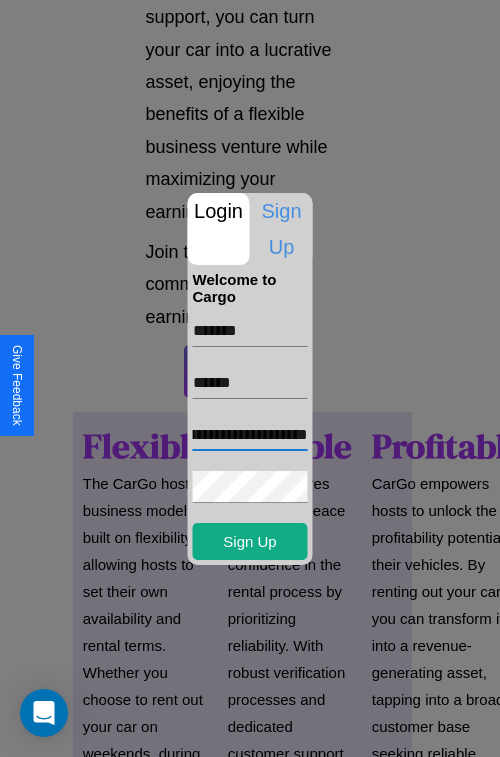 scroll, scrollTop: 0, scrollLeft: 67, axis: horizontal 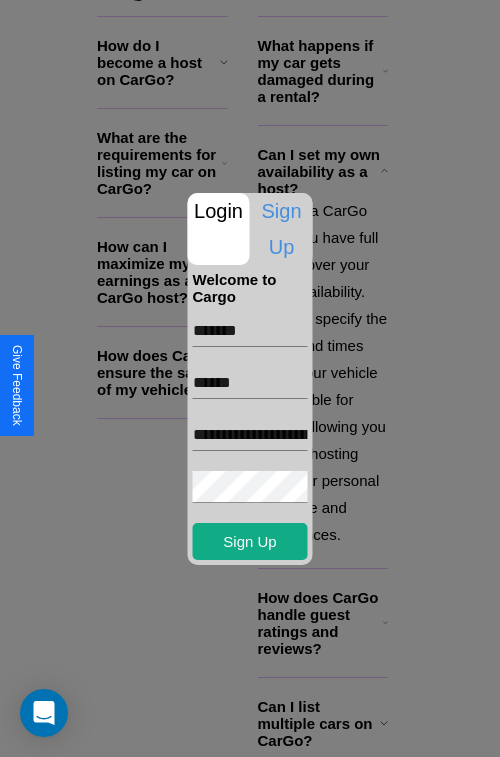 click at bounding box center (250, 378) 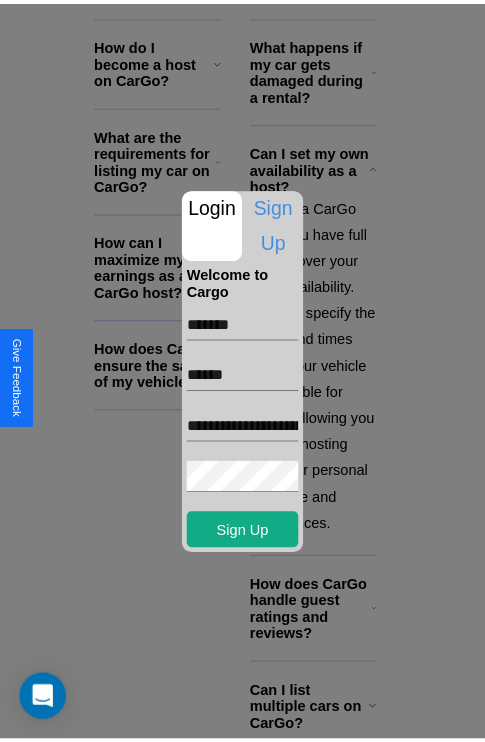 scroll, scrollTop: 1410, scrollLeft: 0, axis: vertical 